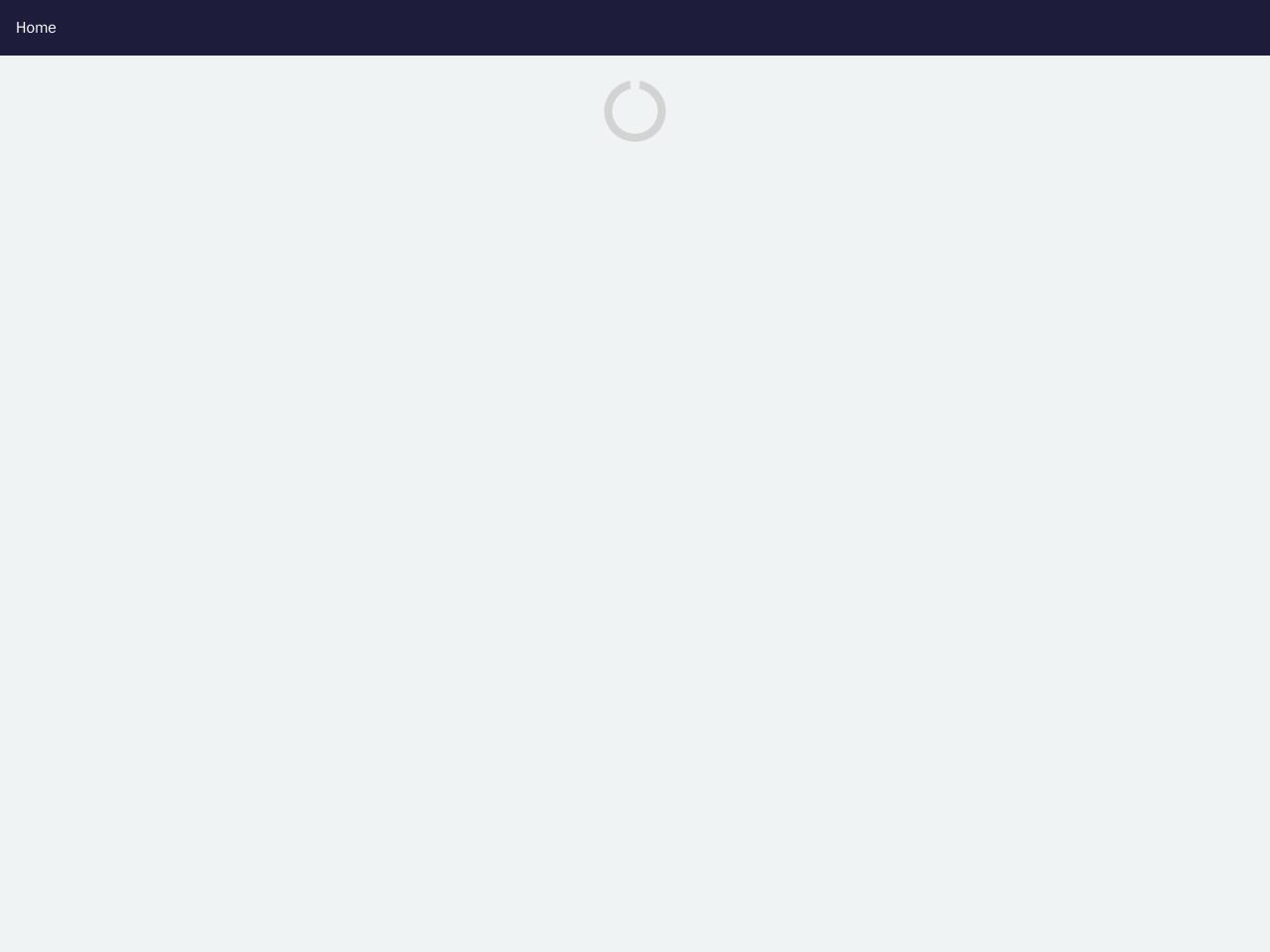 scroll, scrollTop: 0, scrollLeft: 0, axis: both 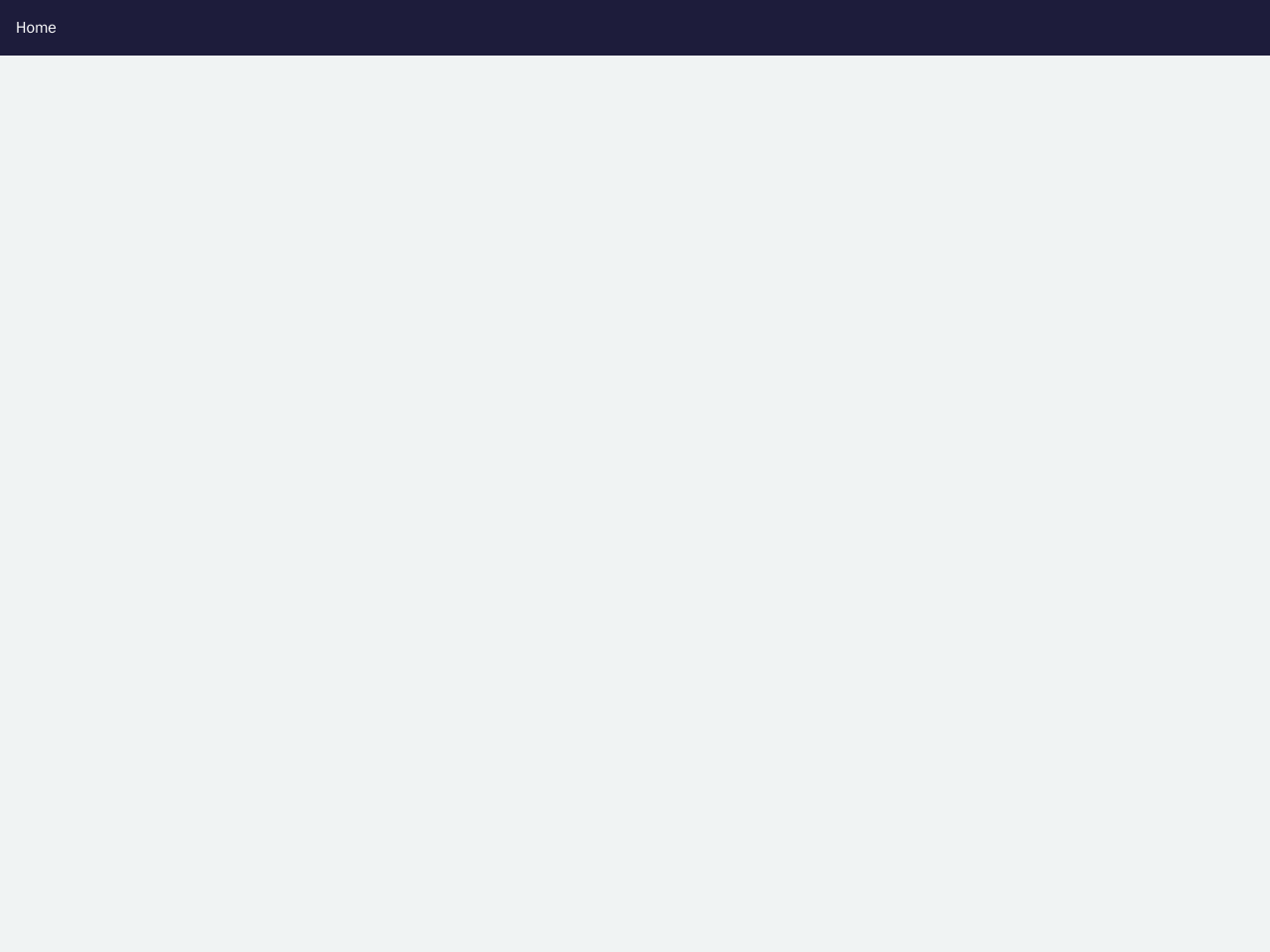 click on "Home" at bounding box center [635, 28] 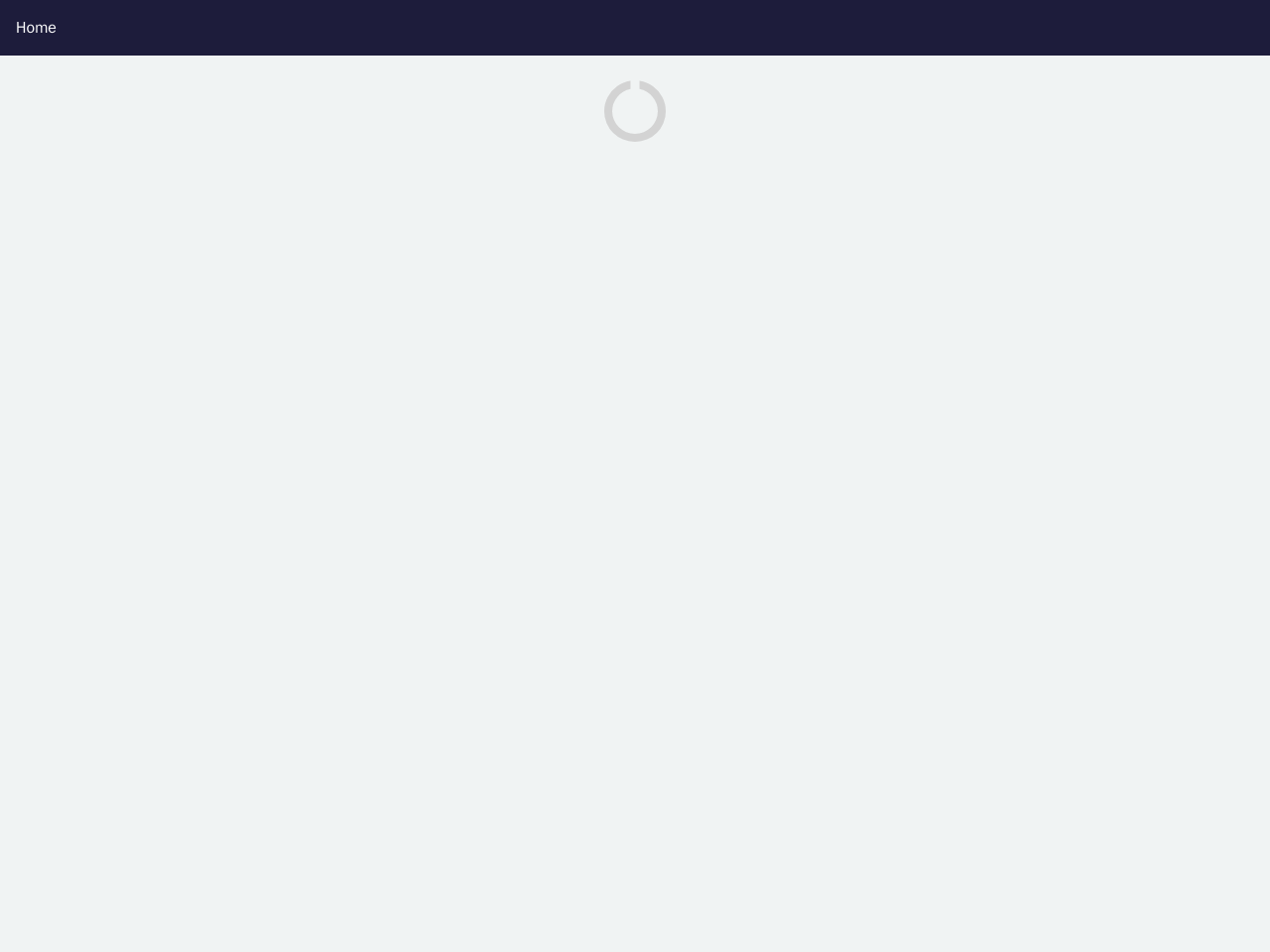 scroll, scrollTop: 0, scrollLeft: 0, axis: both 